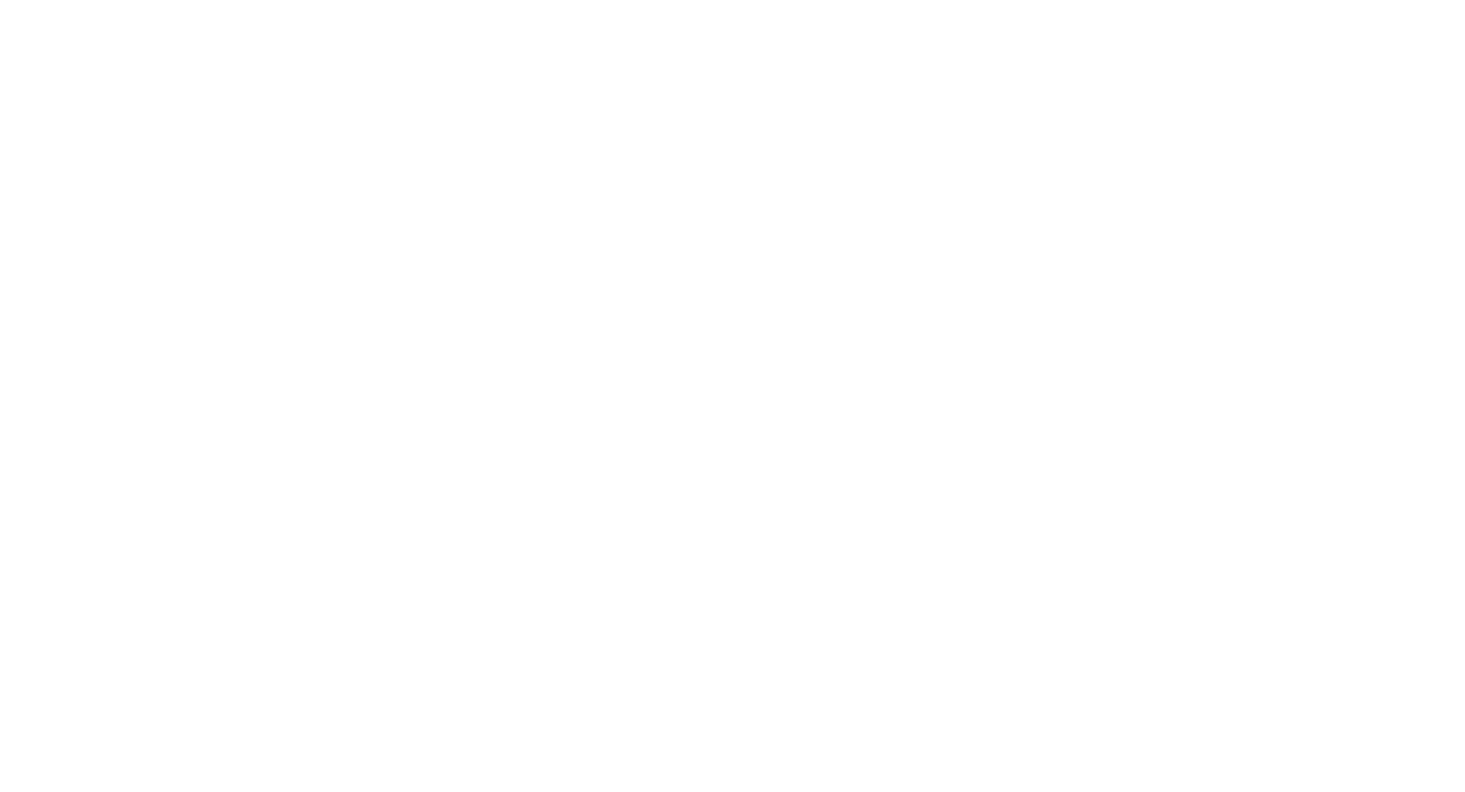 scroll, scrollTop: 0, scrollLeft: 0, axis: both 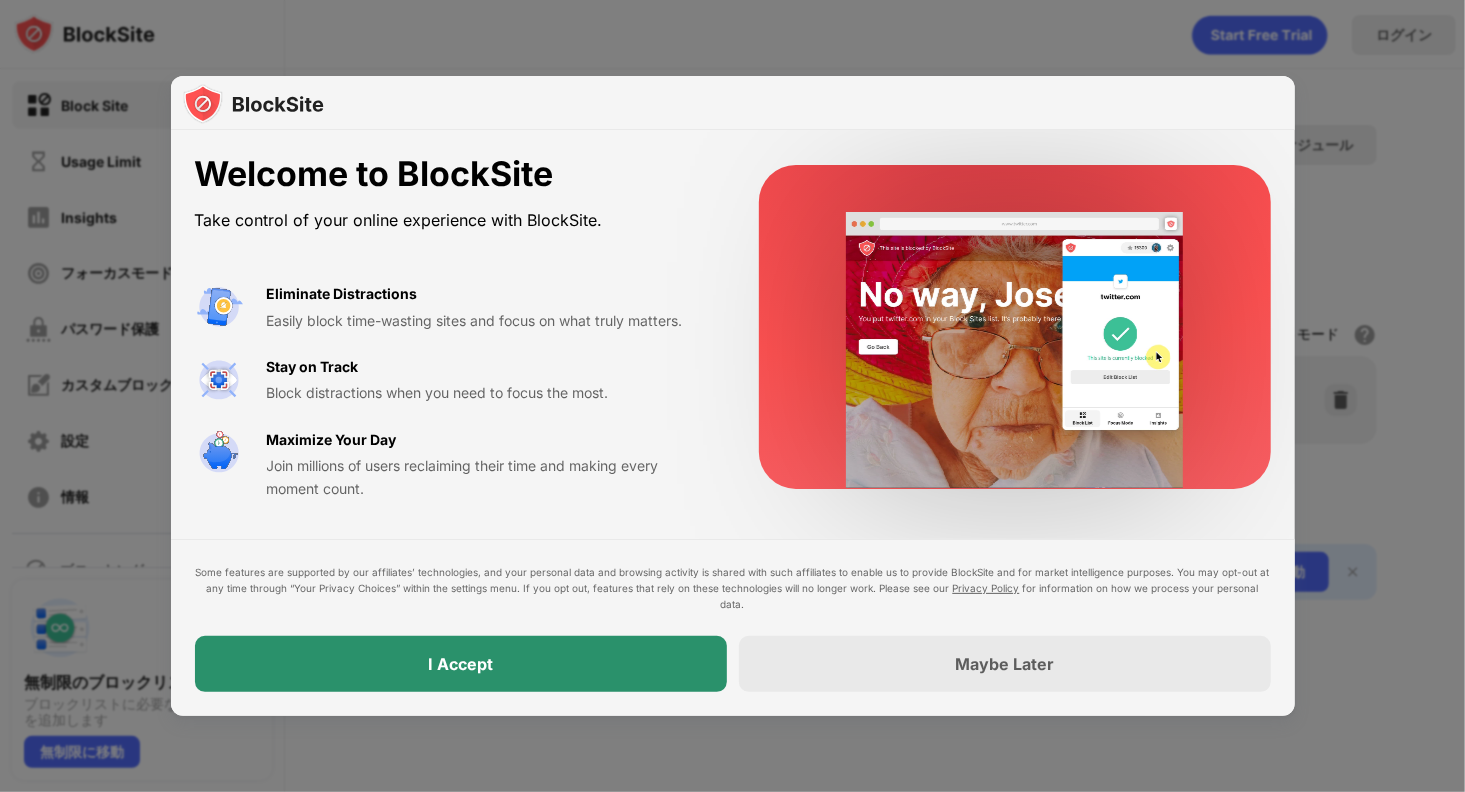 click on "I Accept" at bounding box center (461, 664) 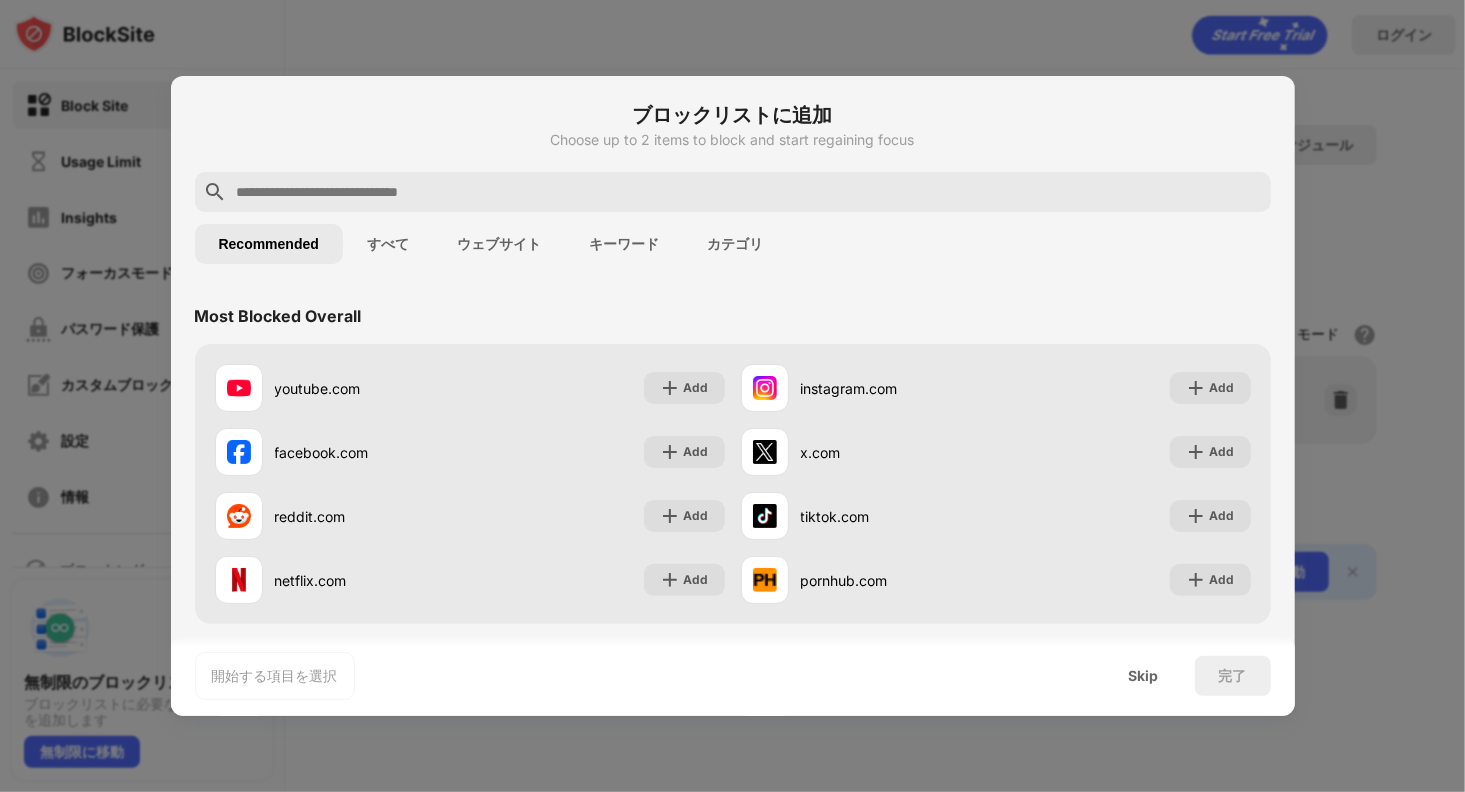 click on "ブロックリストに追加 Choose up to 2 items to block and start regaining focus" at bounding box center (733, 136) 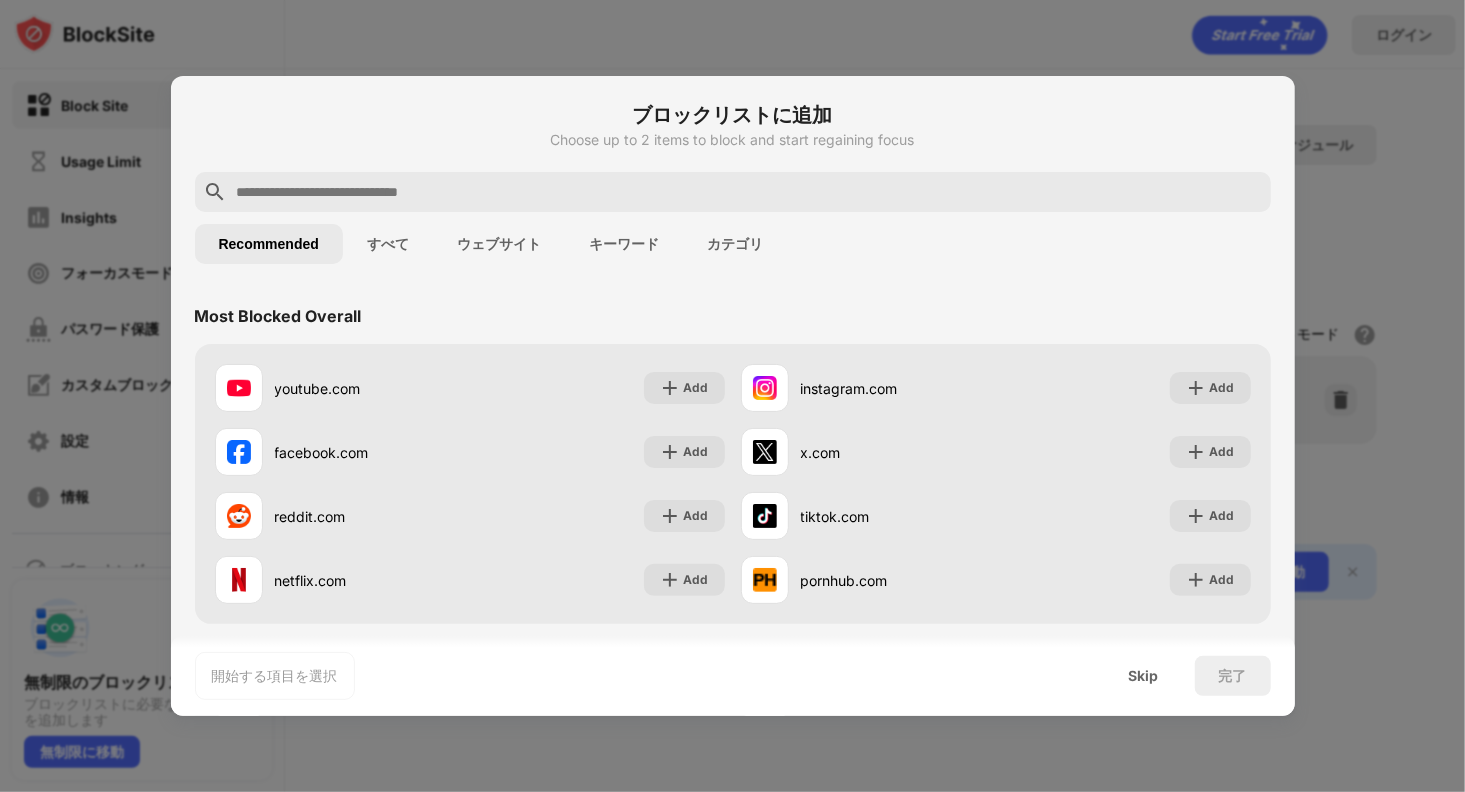 click at bounding box center [749, 192] 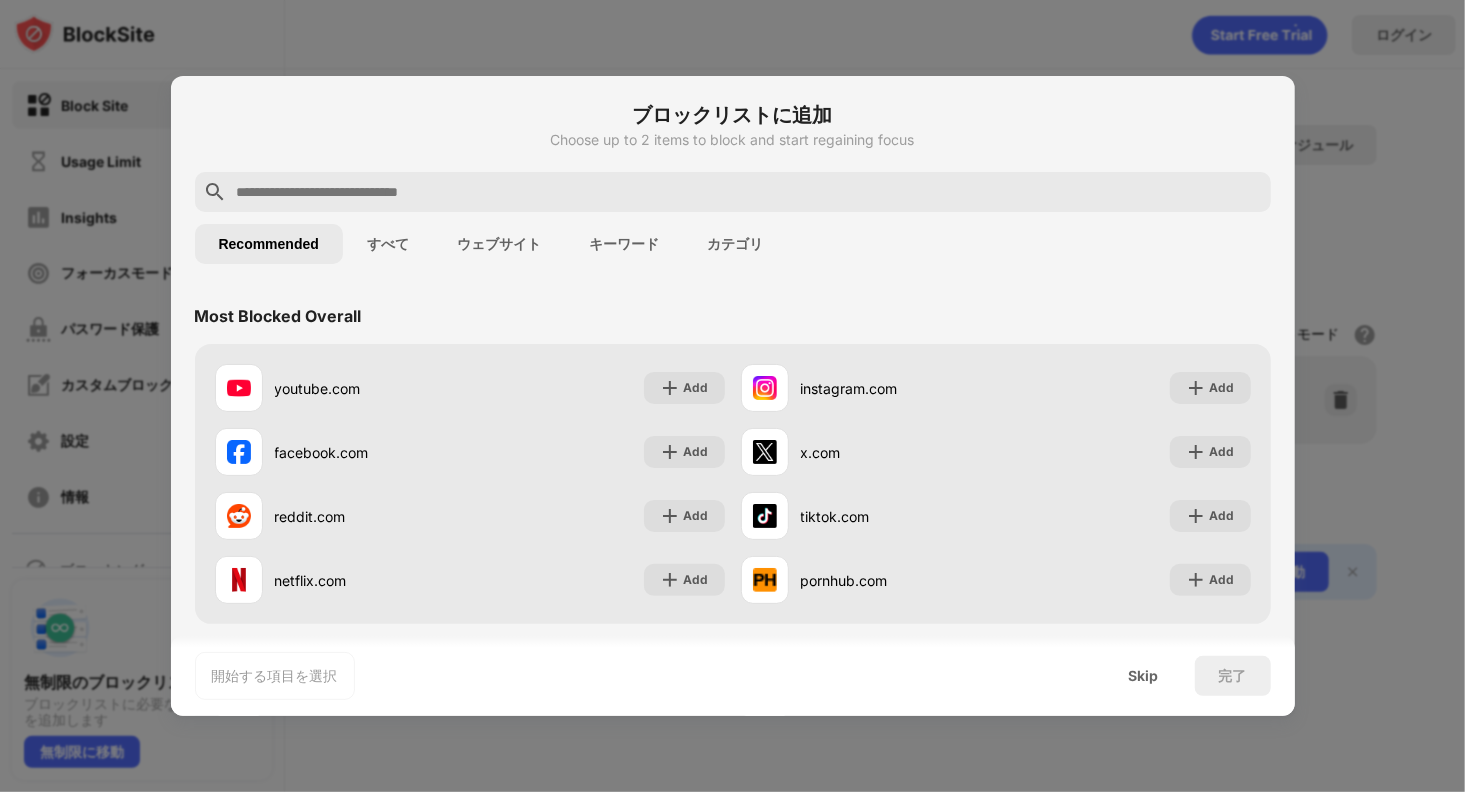 paste on "**********" 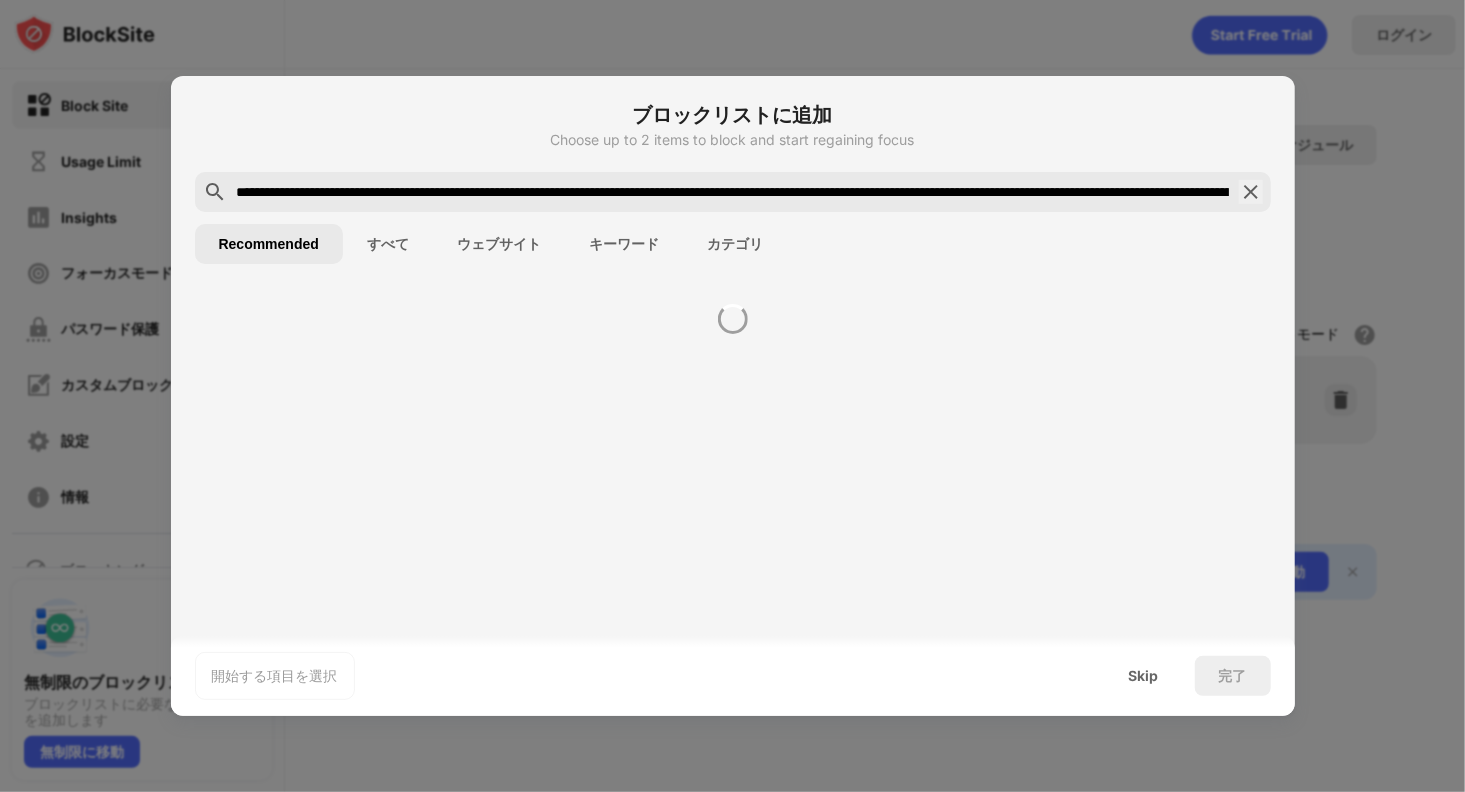 scroll, scrollTop: 0, scrollLeft: 2264, axis: horizontal 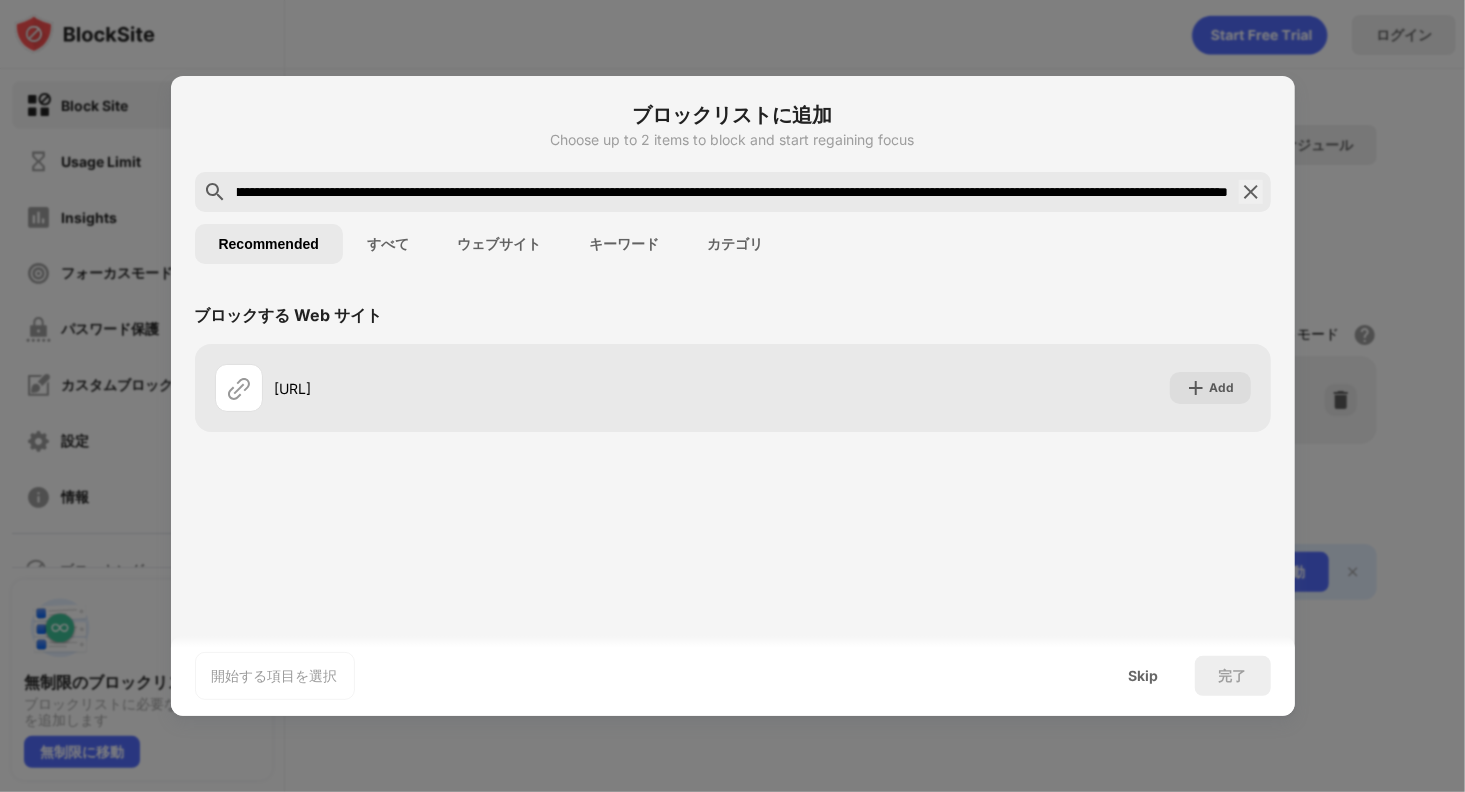 type on "**********" 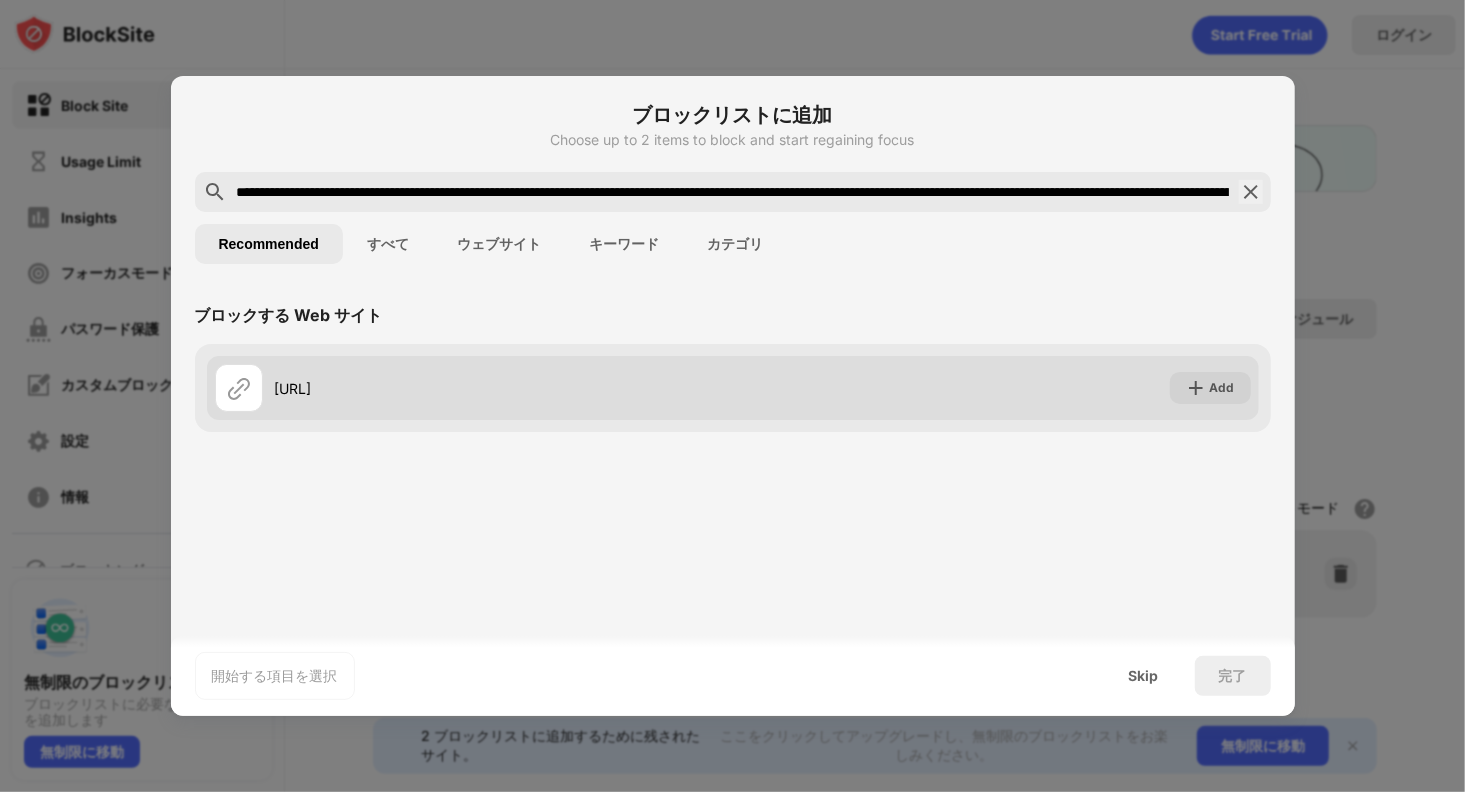 scroll, scrollTop: 0, scrollLeft: 0, axis: both 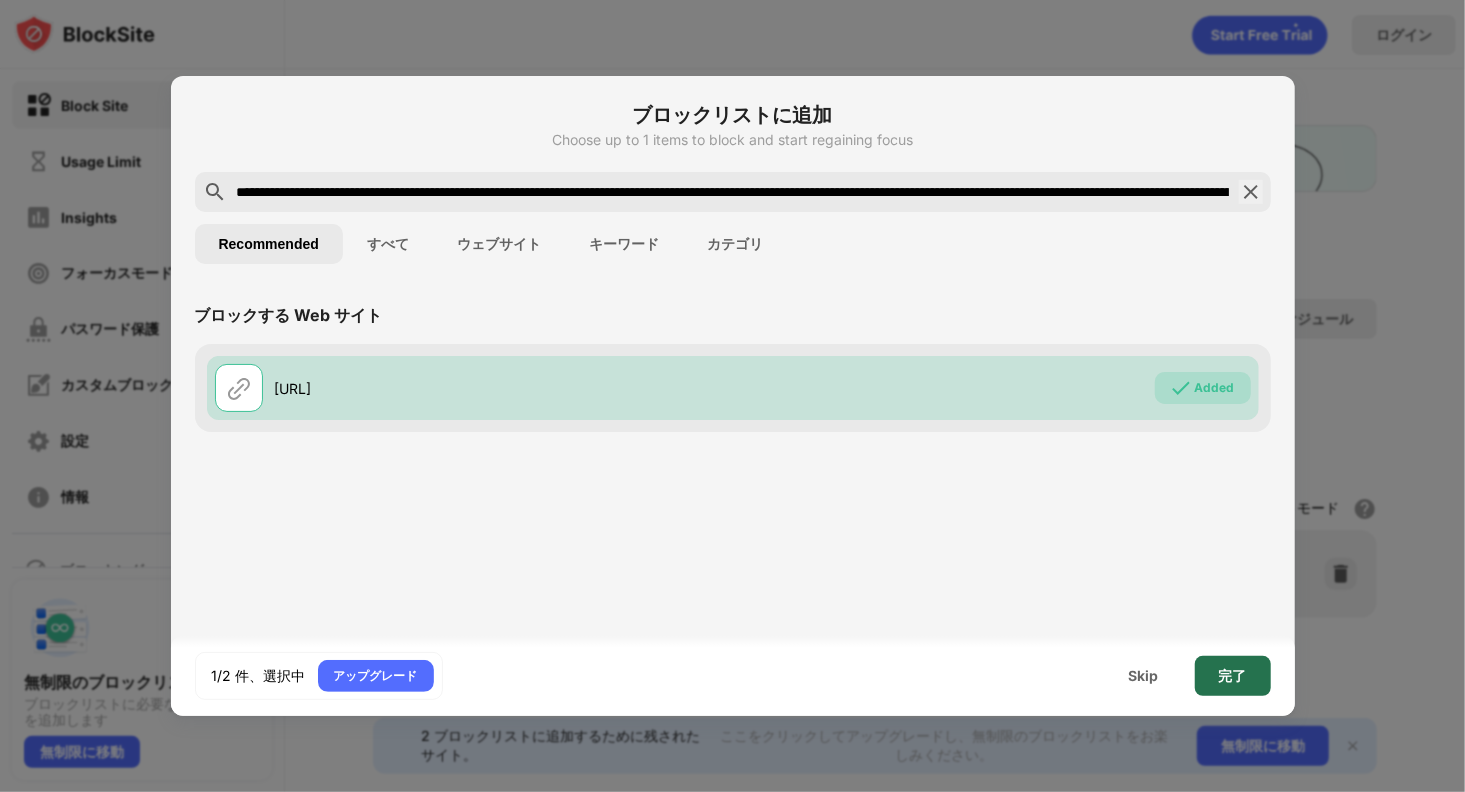 click on "完了" at bounding box center (1233, 676) 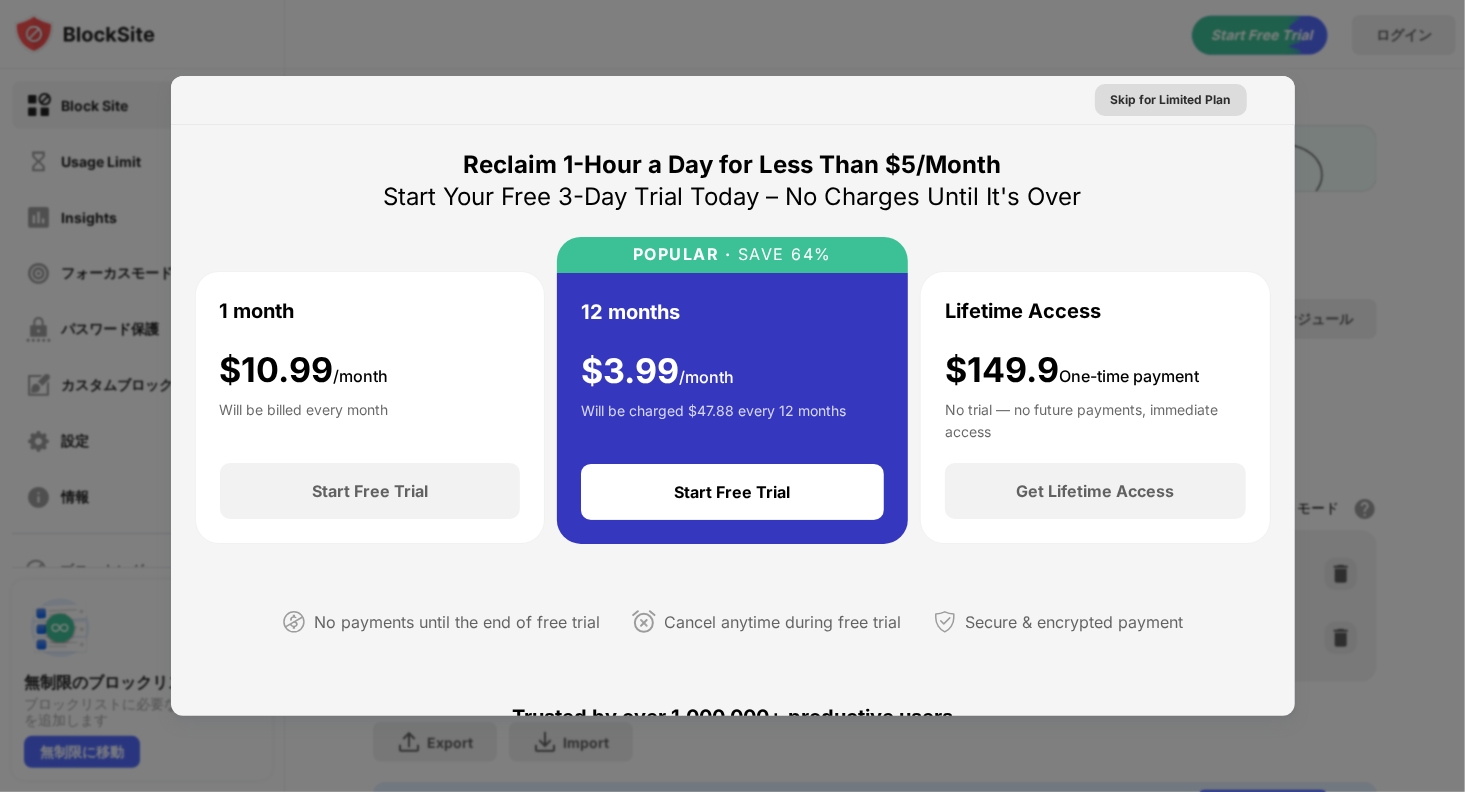 click on "Skip for Limited Plan" at bounding box center [1171, 100] 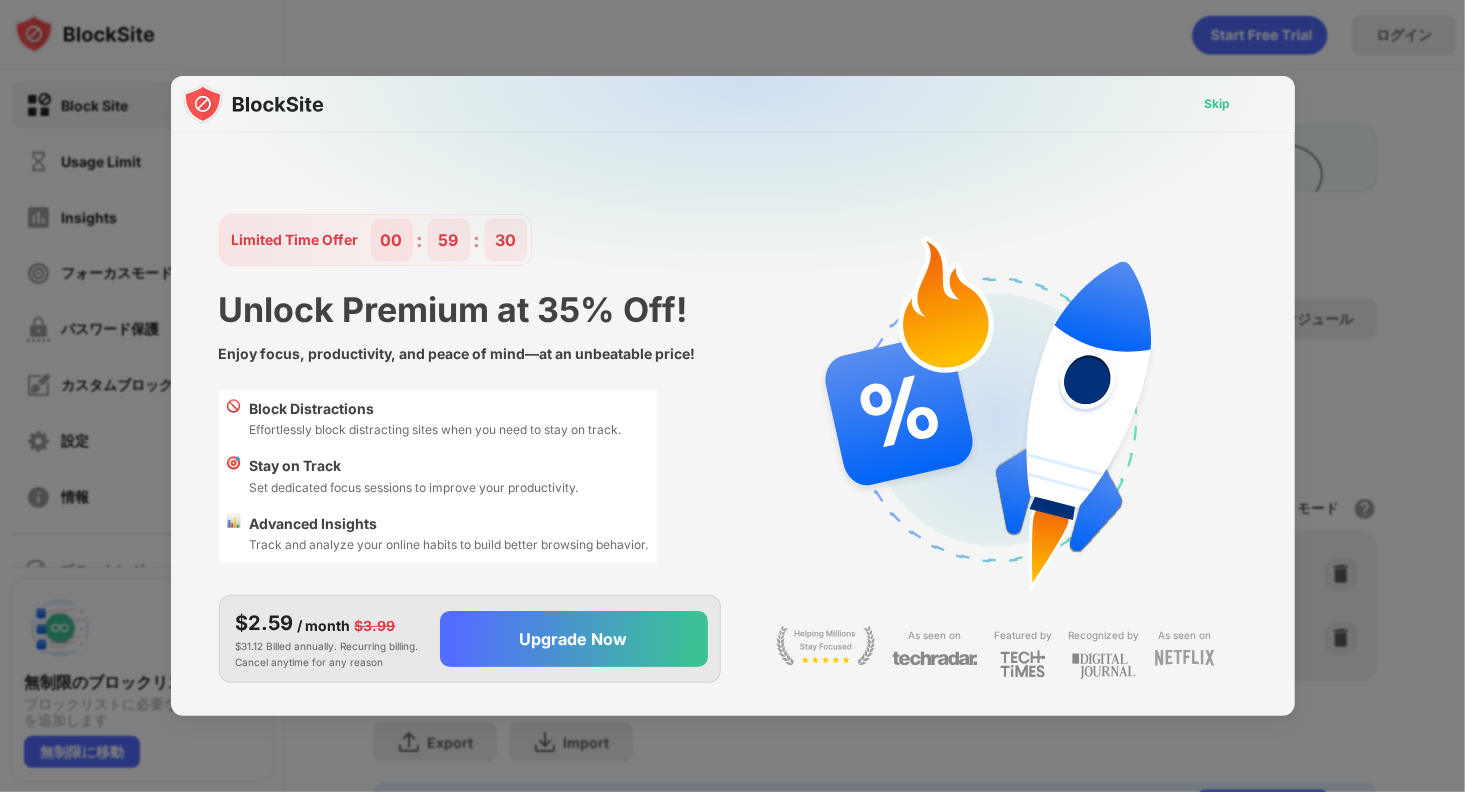 click on "Skip" at bounding box center (1218, 104) 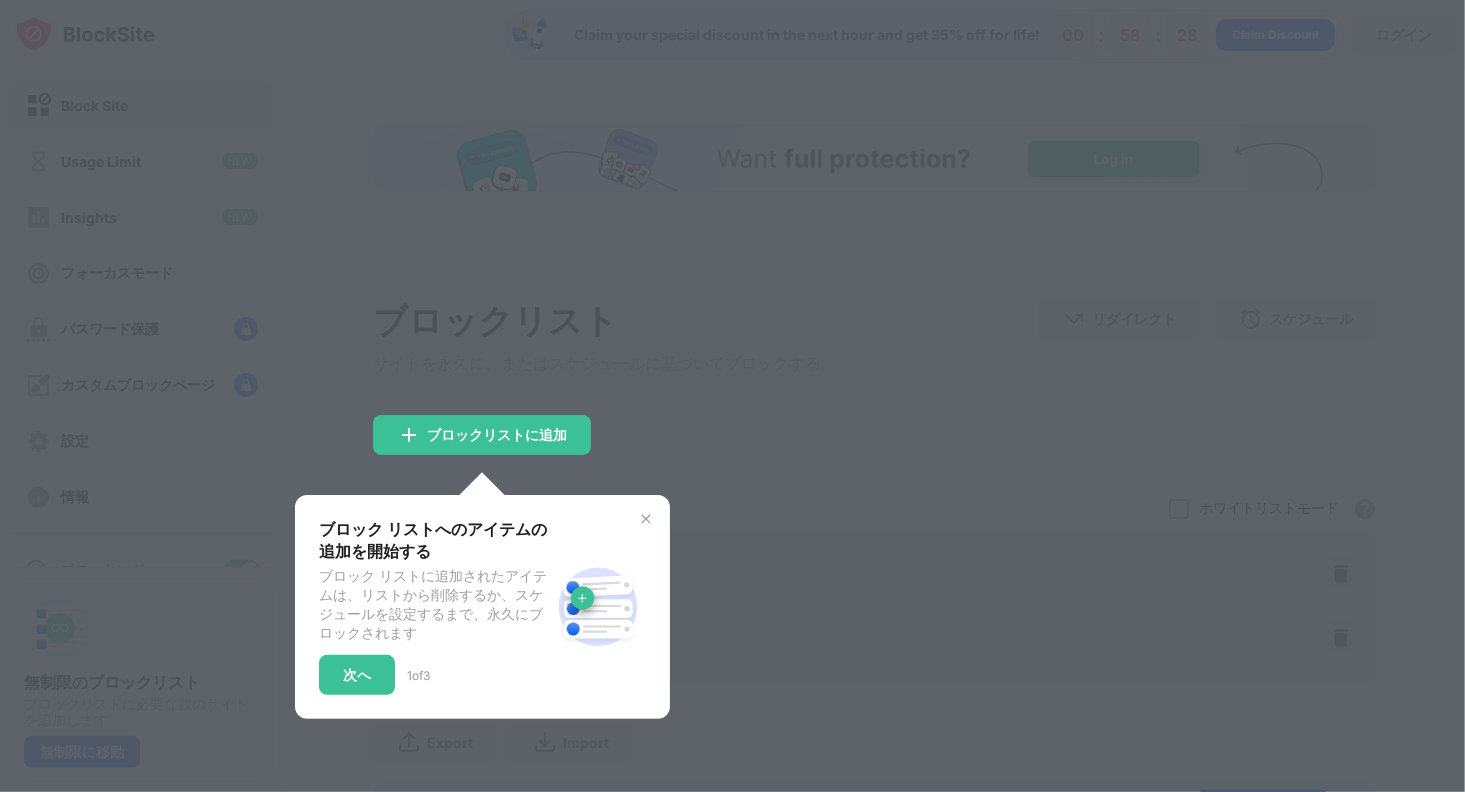 click at bounding box center (732, 396) 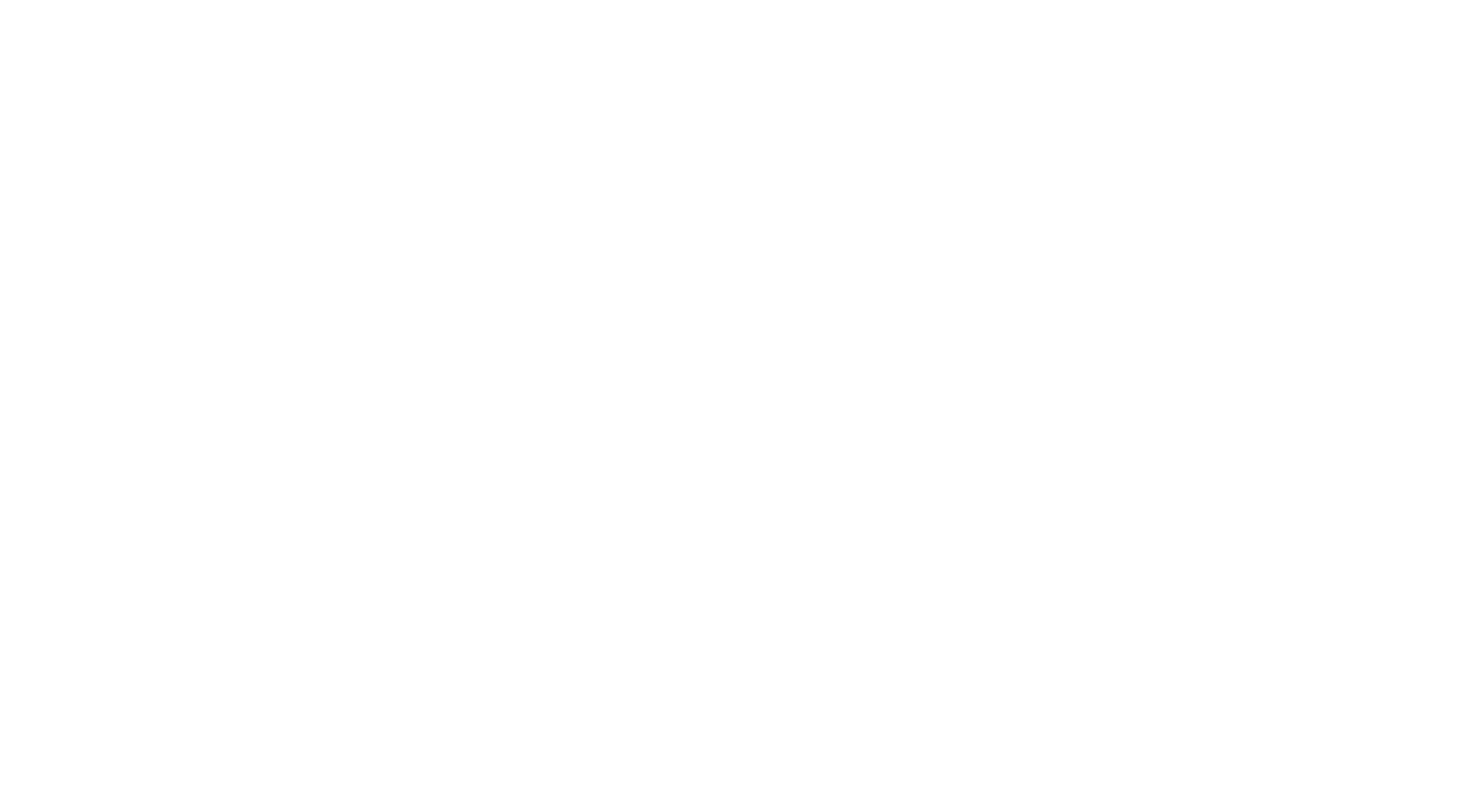 scroll, scrollTop: 0, scrollLeft: 0, axis: both 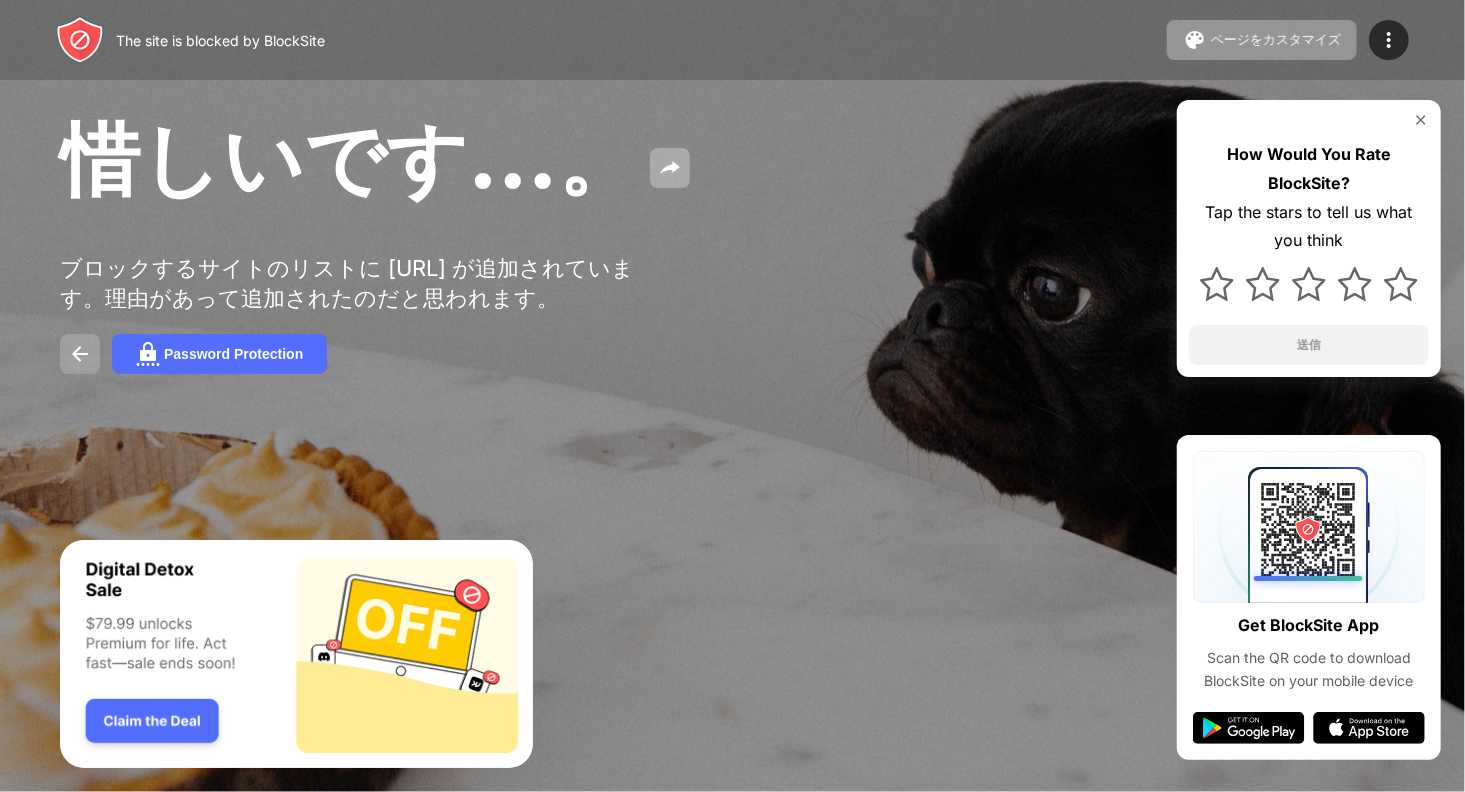 click at bounding box center (80, 354) 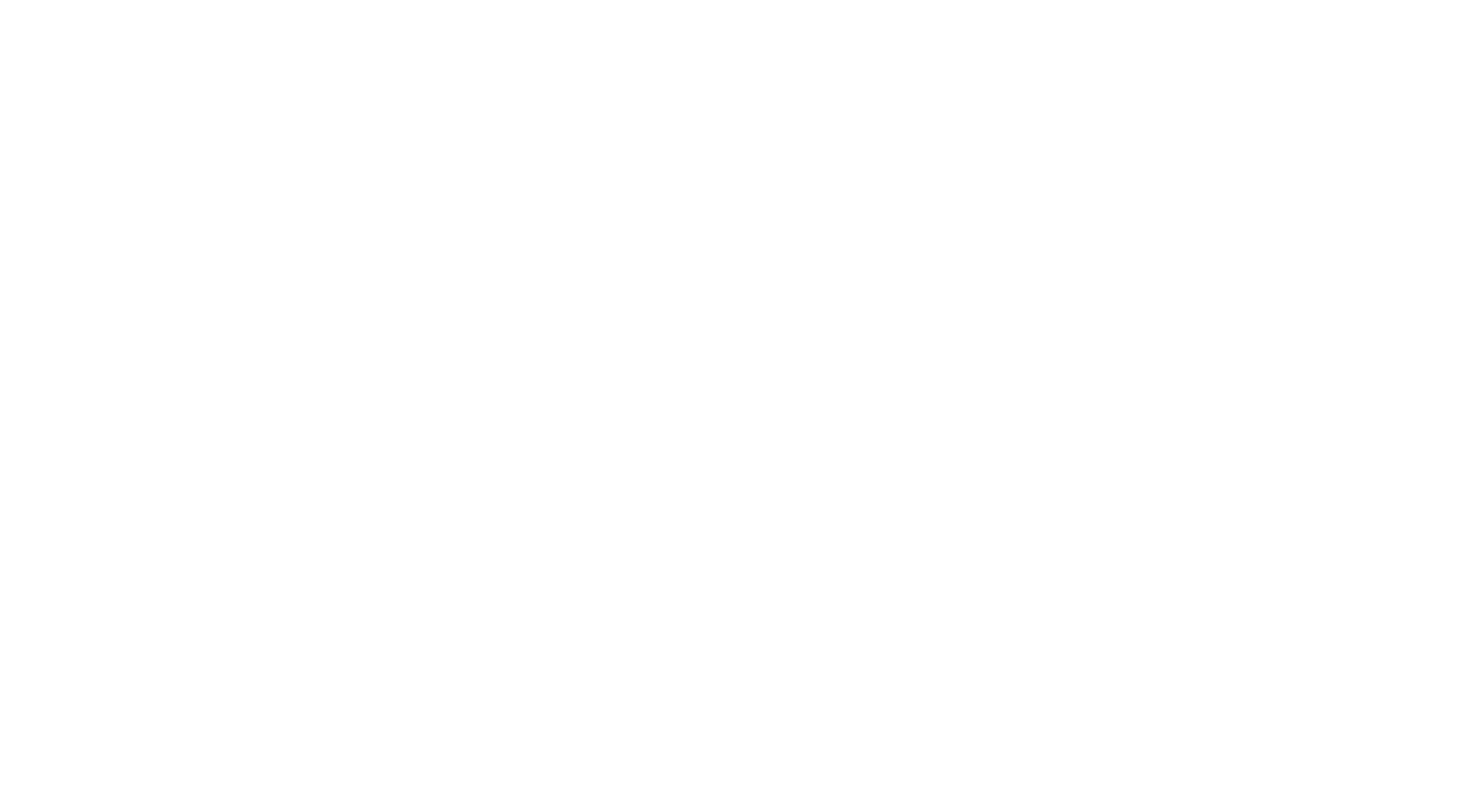 scroll, scrollTop: 0, scrollLeft: 0, axis: both 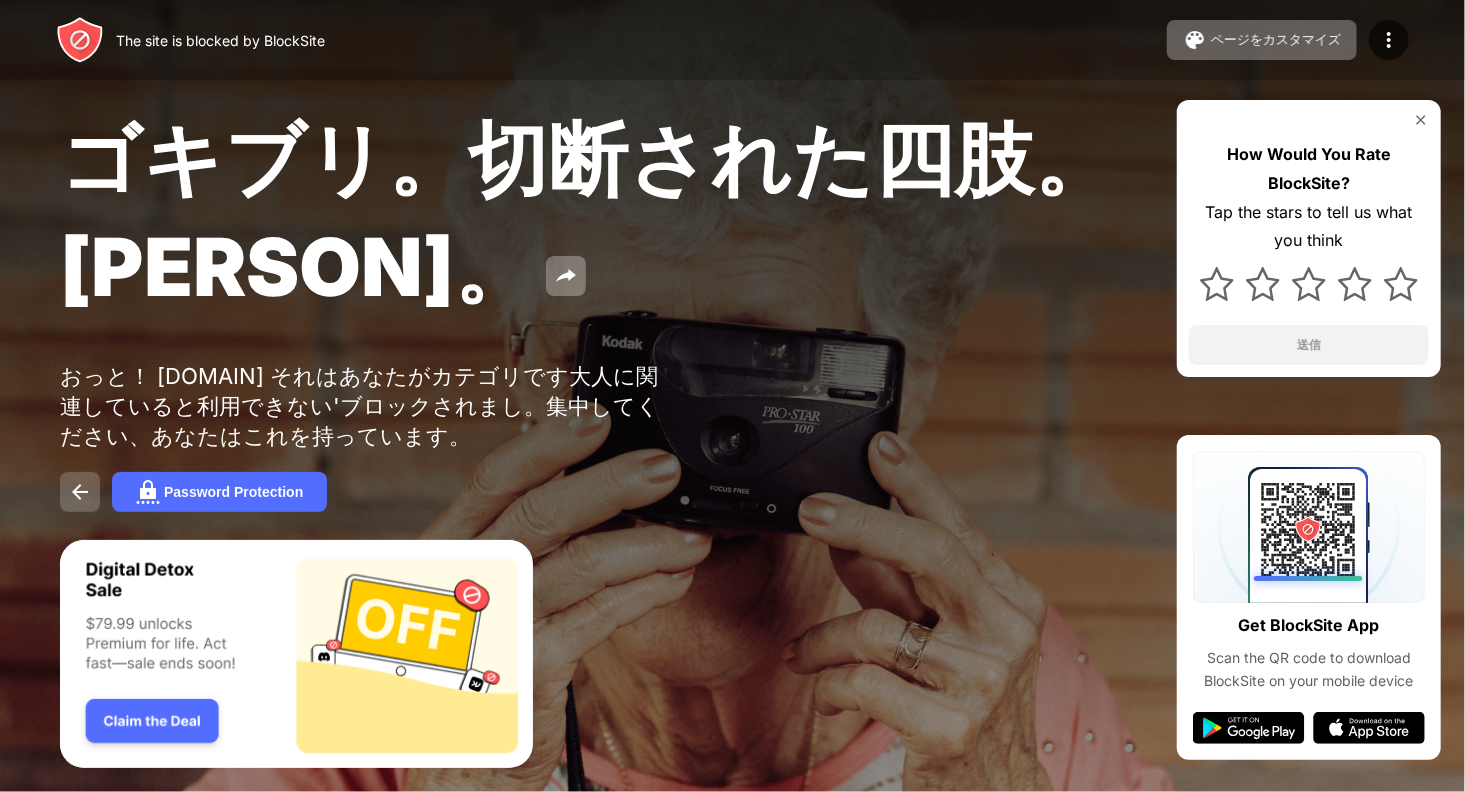 click at bounding box center [80, 492] 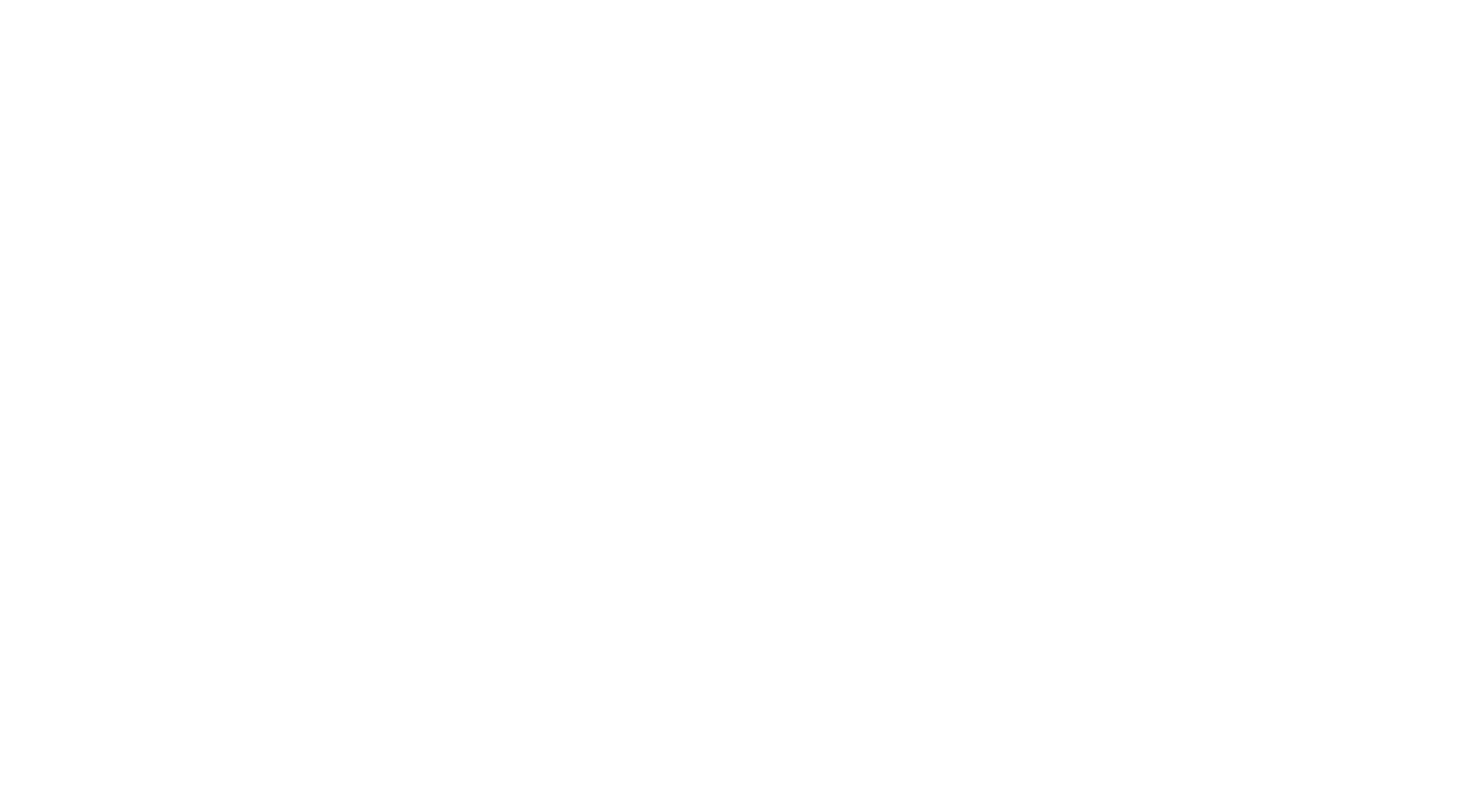 scroll, scrollTop: 0, scrollLeft: 0, axis: both 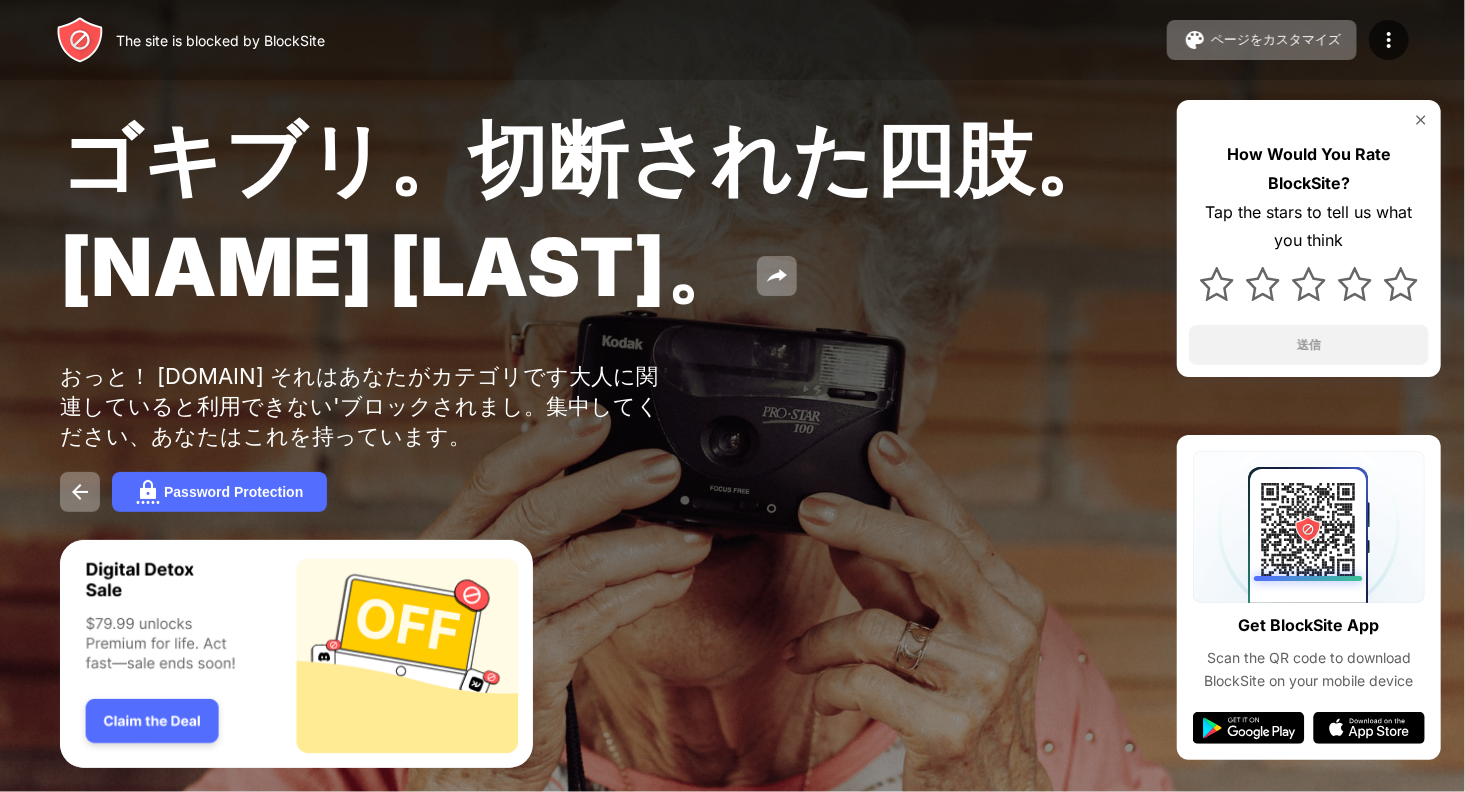 drag, startPoint x: 68, startPoint y: 176, endPoint x: 744, endPoint y: 223, distance: 677.6319 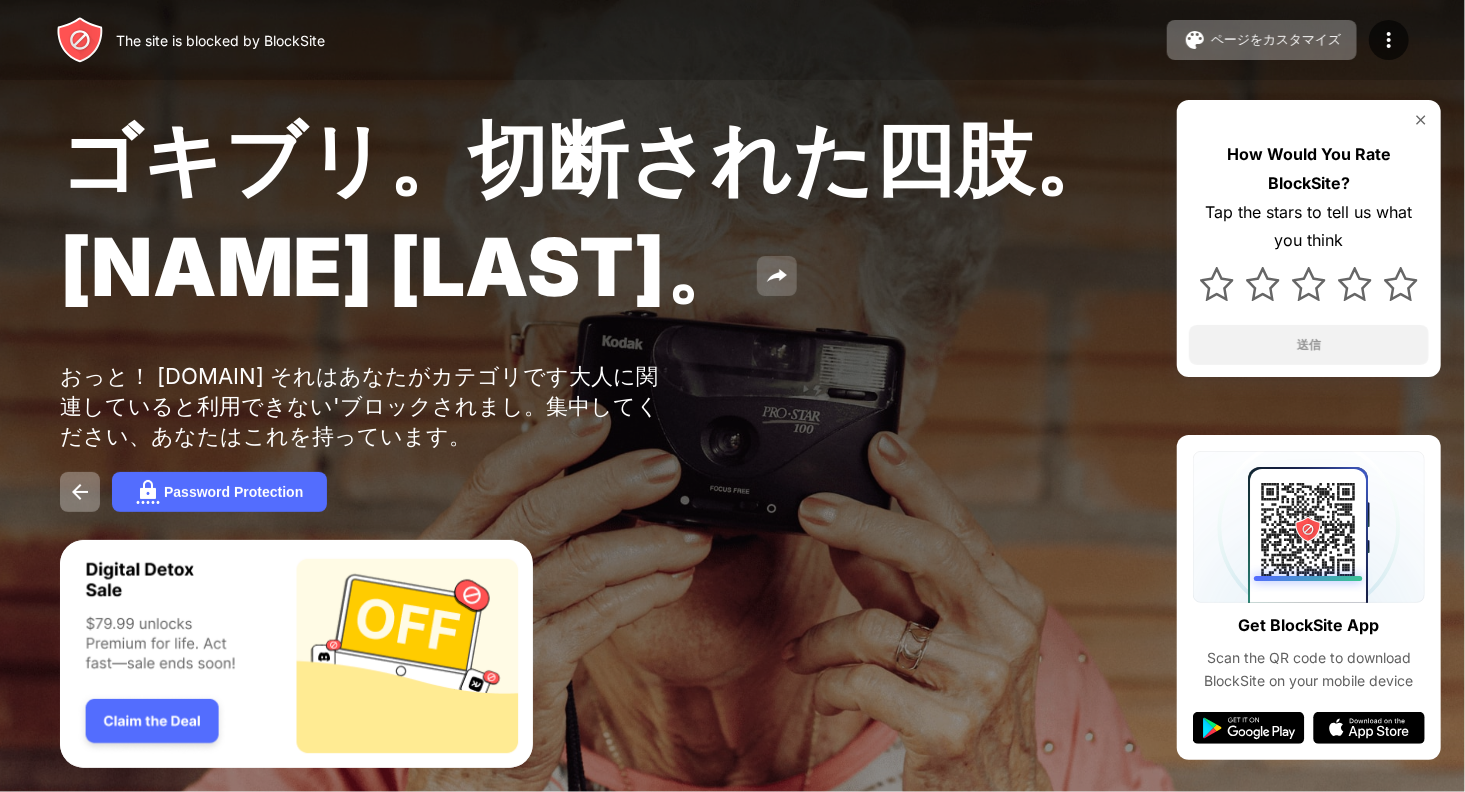 click at bounding box center (777, 276) 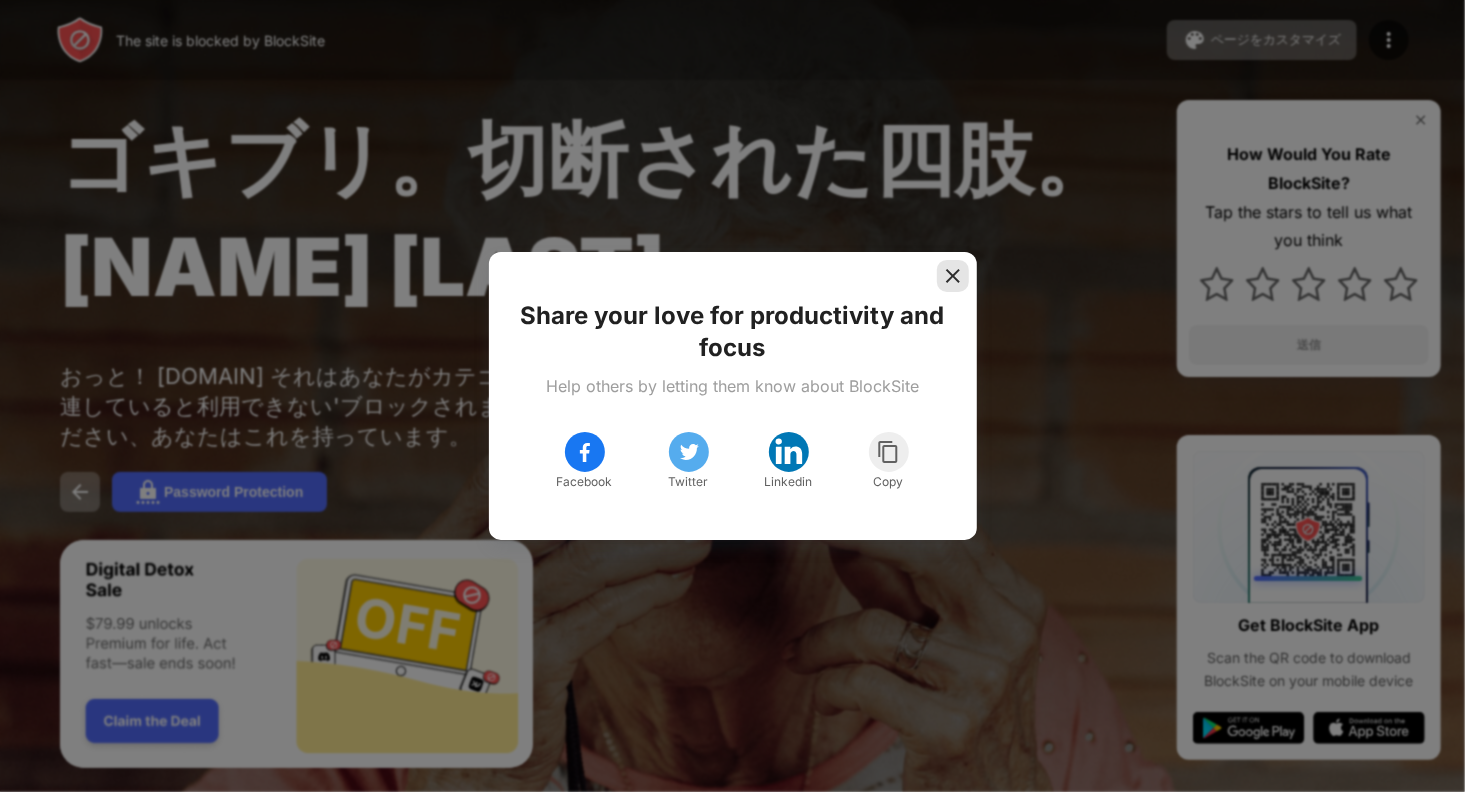 click at bounding box center [953, 276] 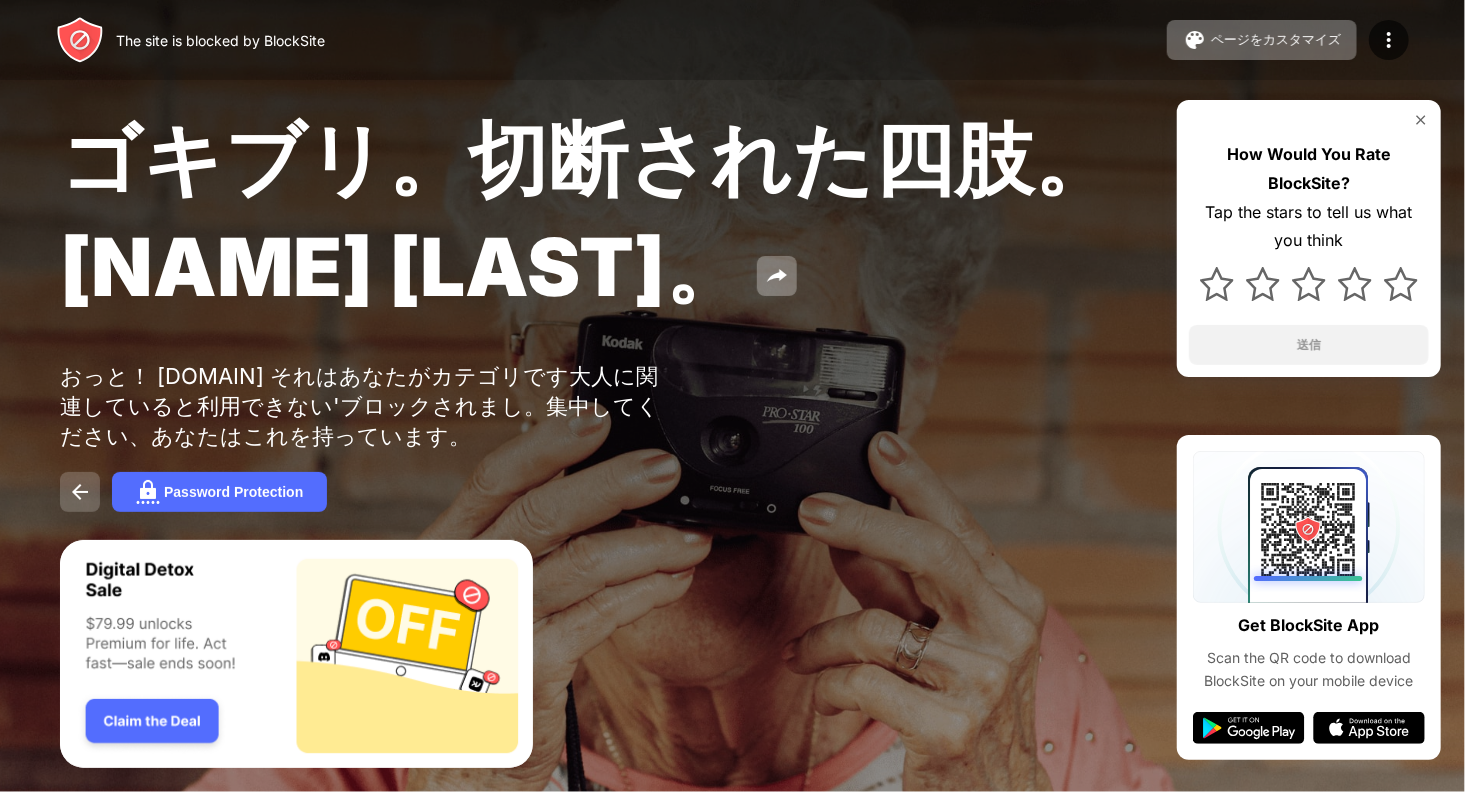click at bounding box center (80, 492) 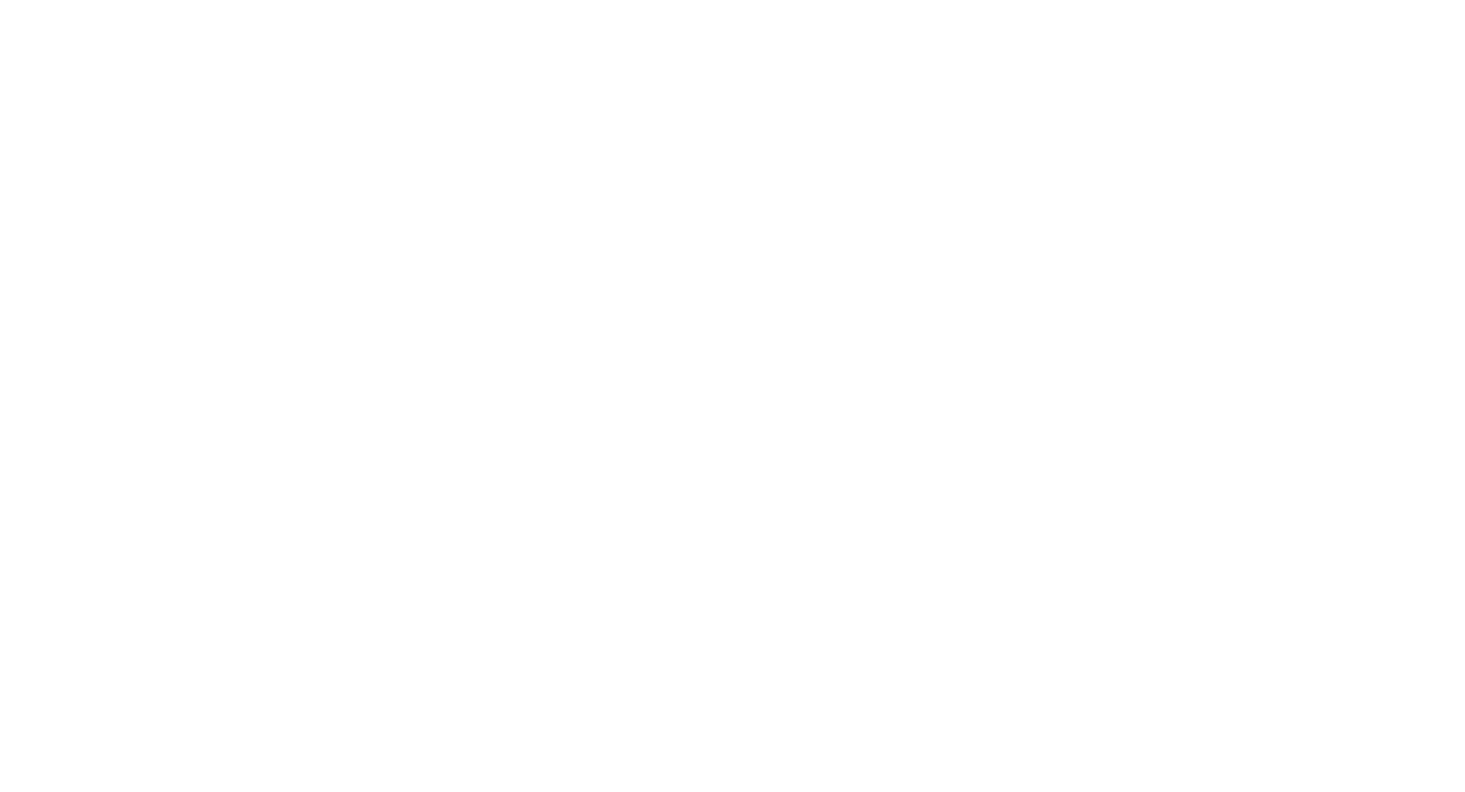 scroll, scrollTop: 0, scrollLeft: 0, axis: both 